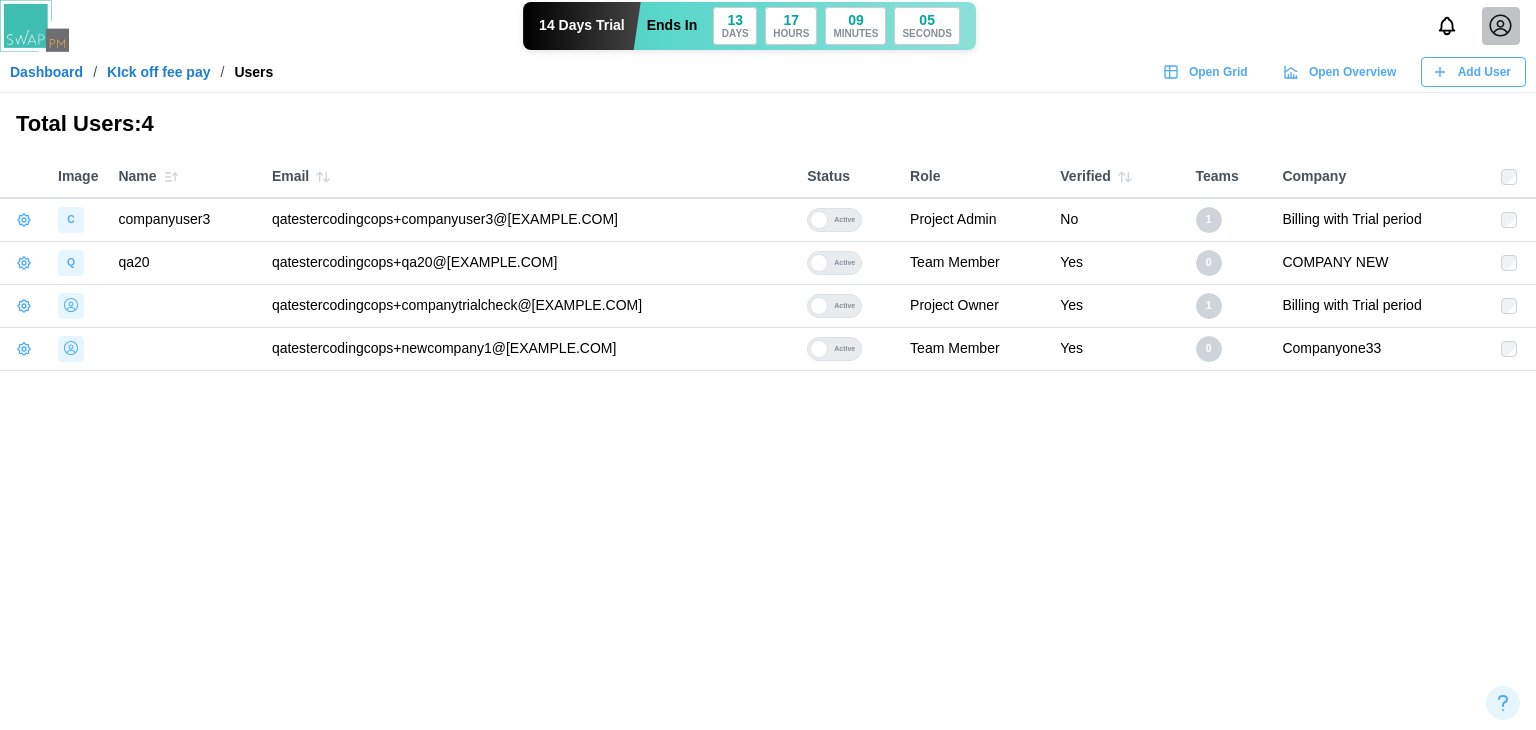 scroll, scrollTop: 0, scrollLeft: 0, axis: both 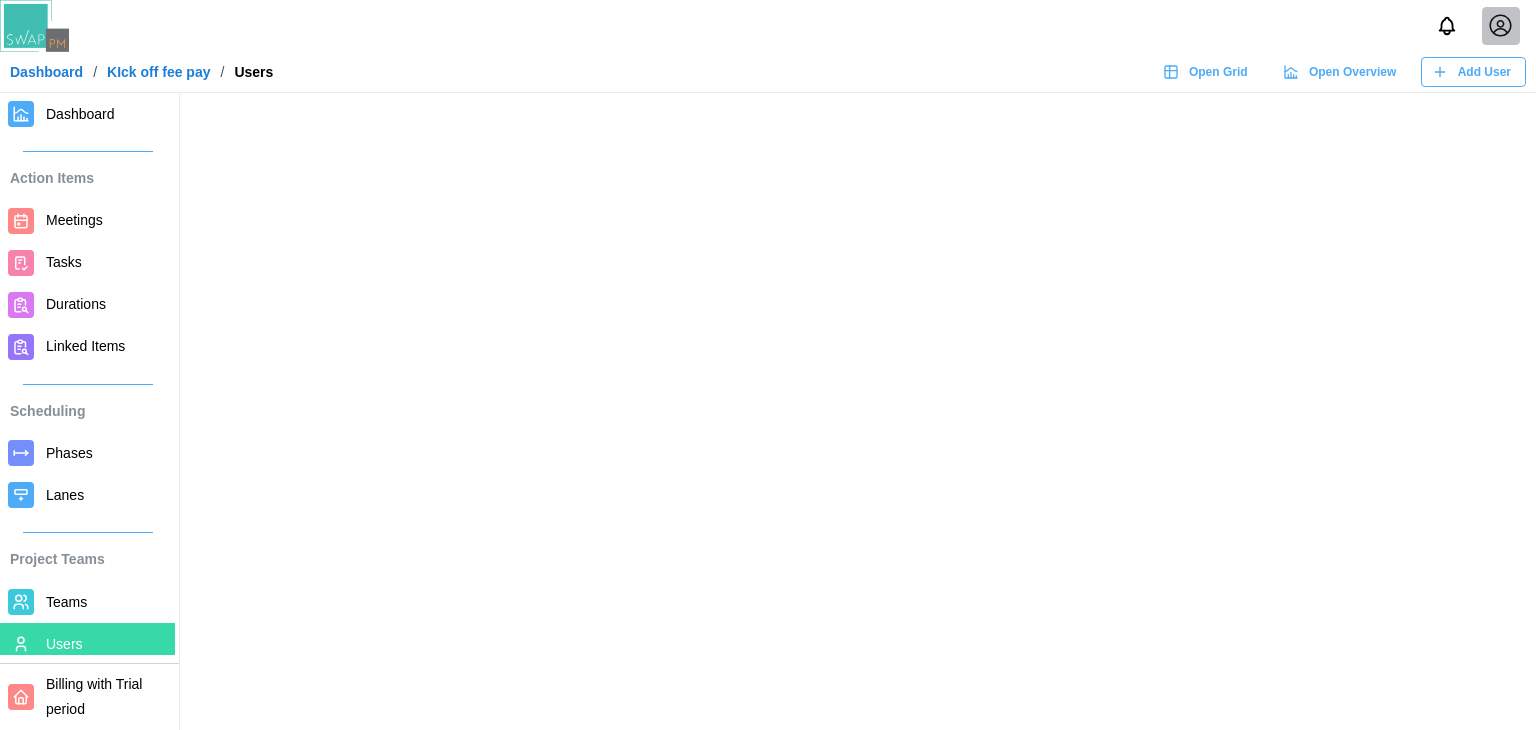 click on "Dashboard" at bounding box center [46, 72] 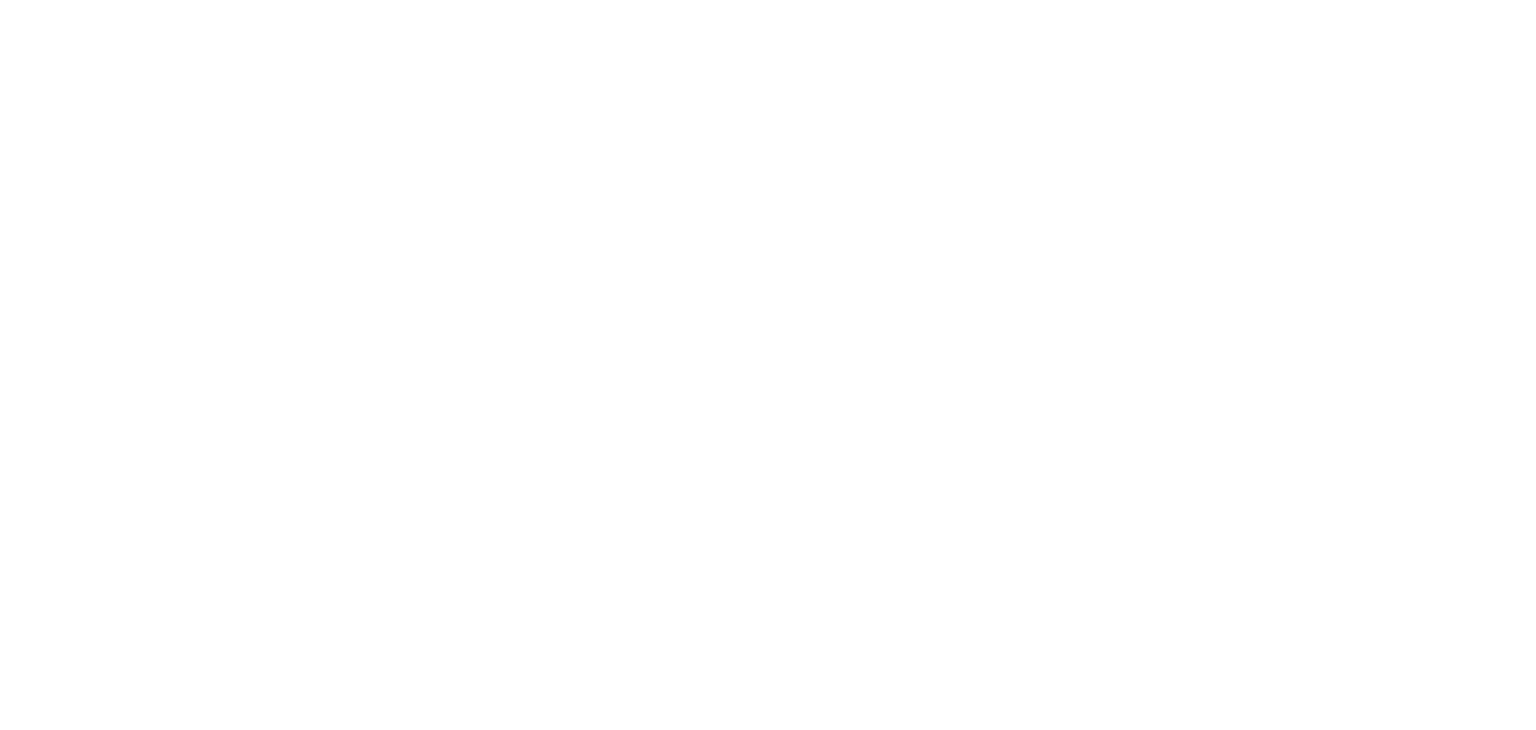 scroll, scrollTop: 0, scrollLeft: 0, axis: both 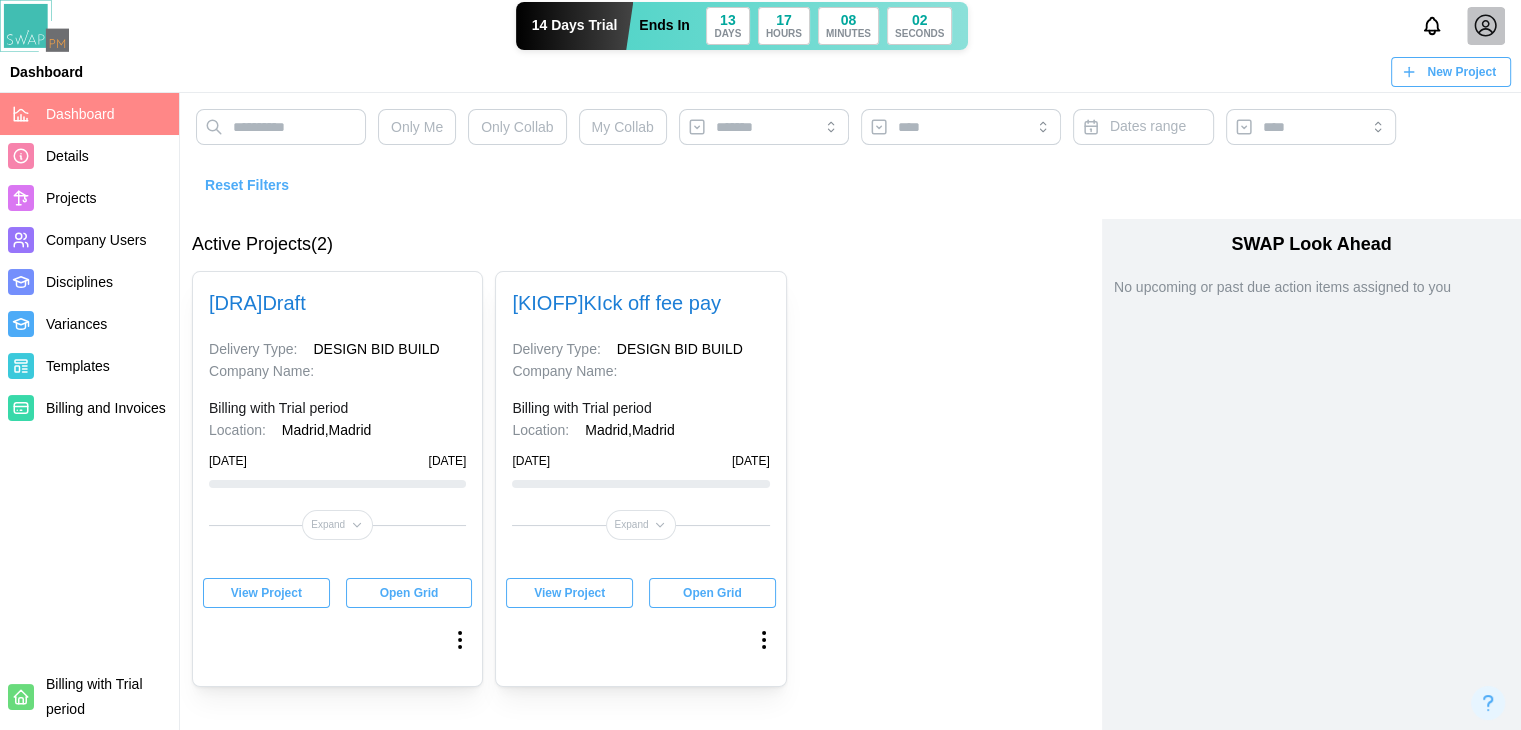 click at bounding box center [1485, 25] 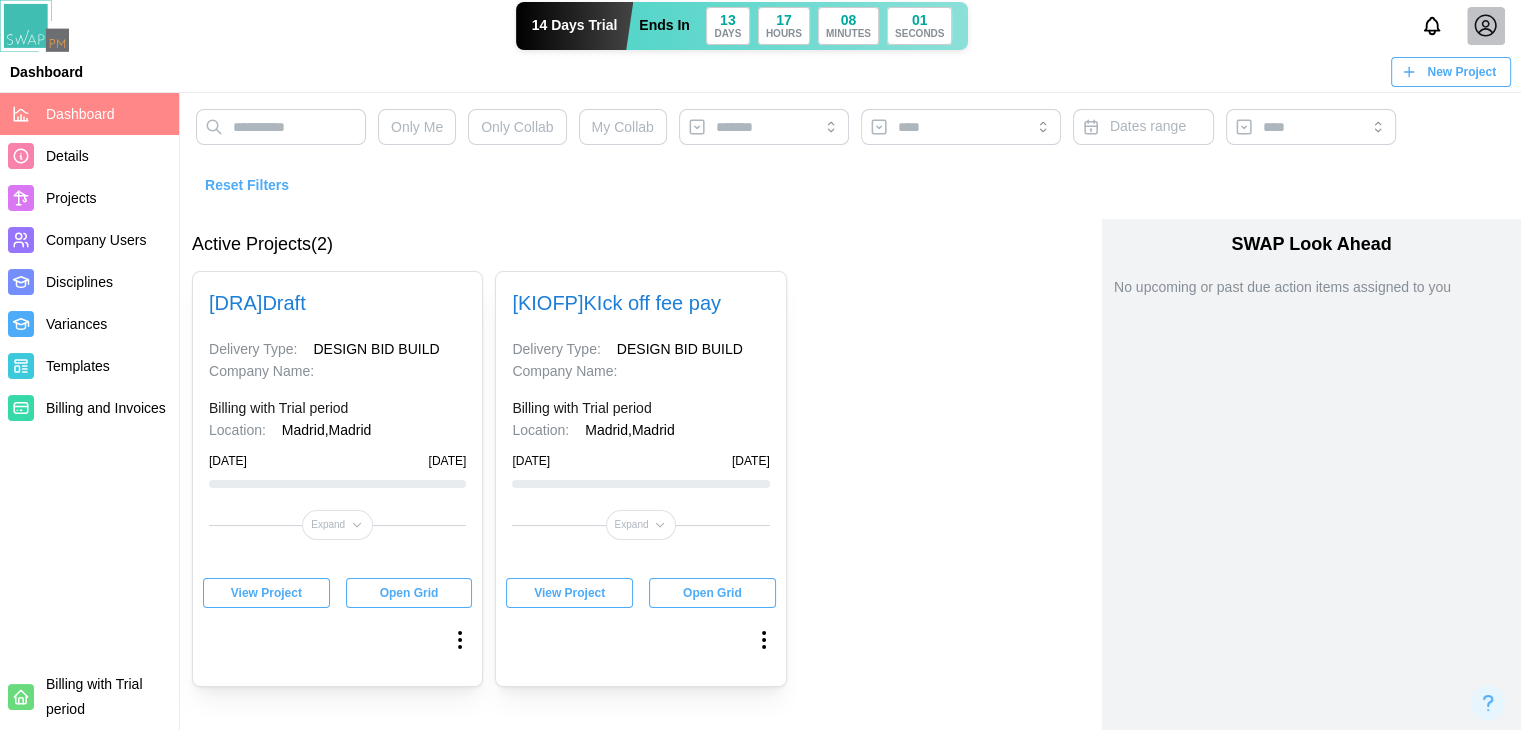 click on "Details" at bounding box center [67, 156] 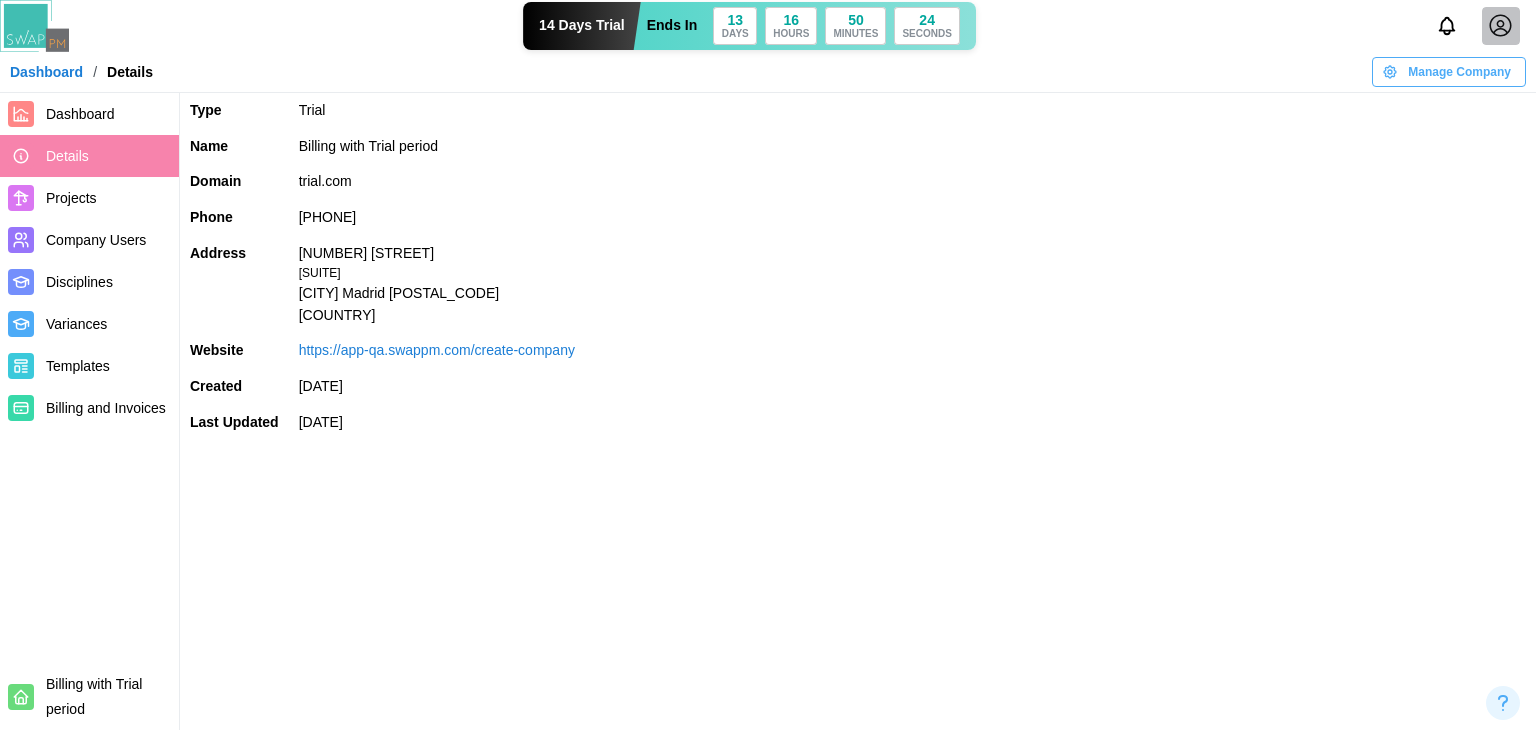 click on "Projects" at bounding box center [71, 198] 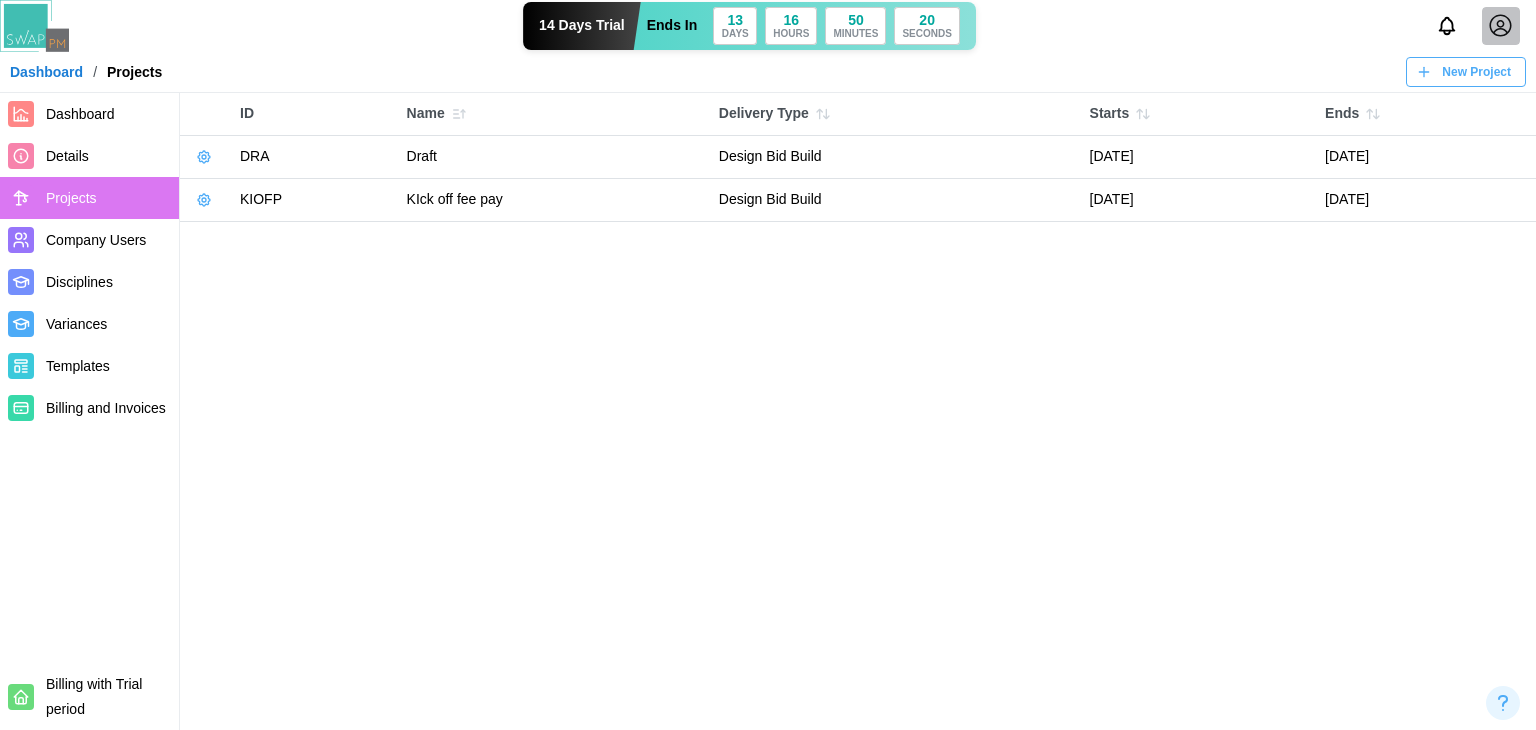 click at bounding box center [204, 200] 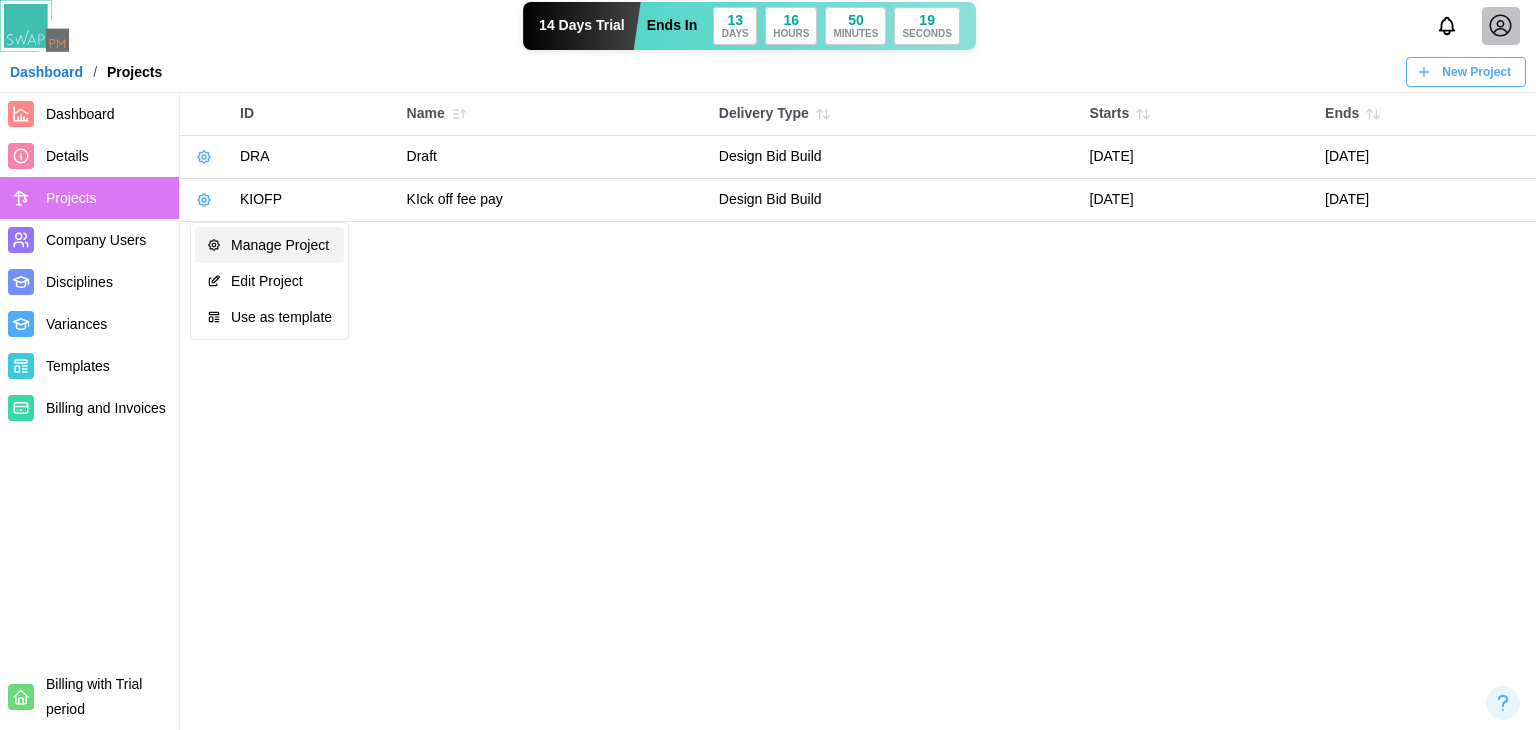 click on "Manage Project" at bounding box center [269, 245] 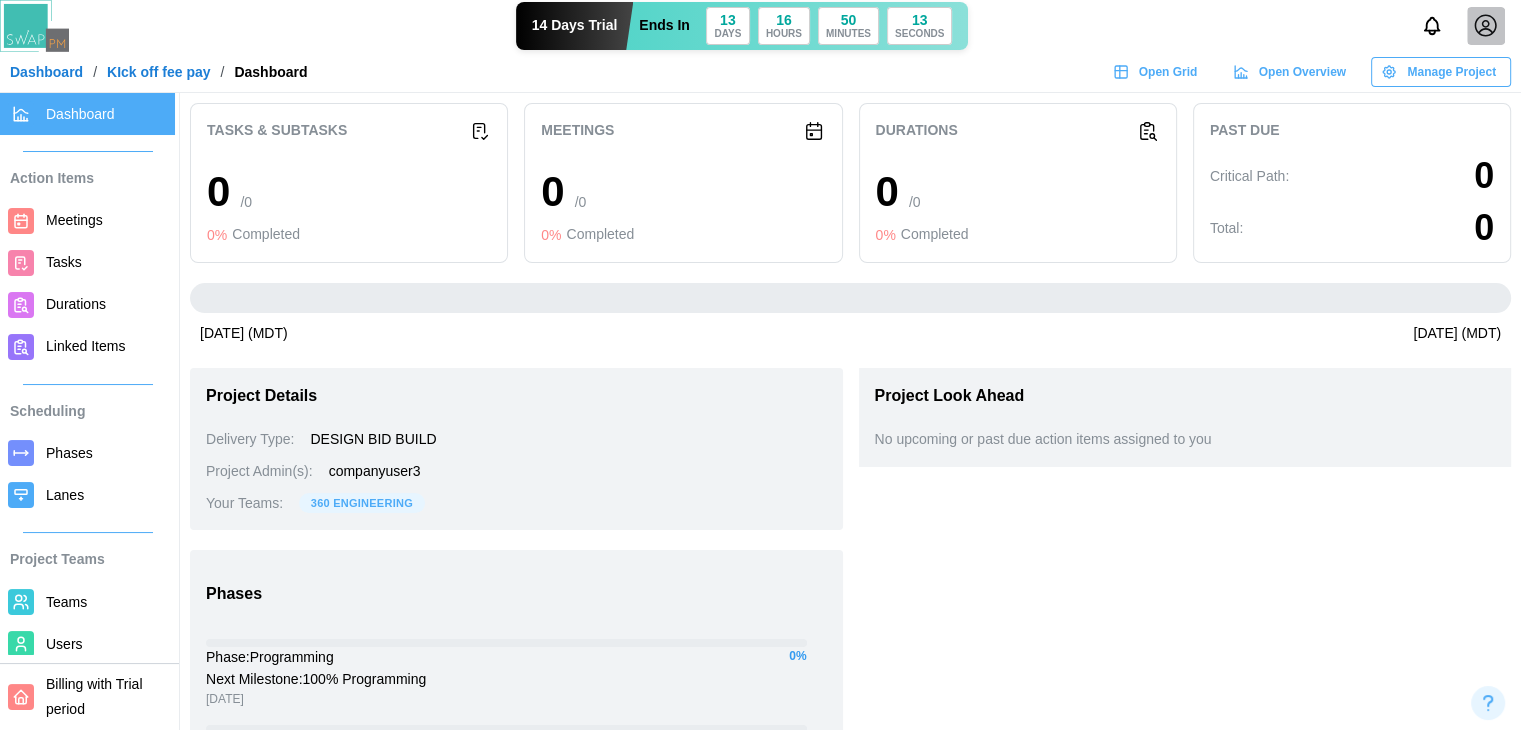 click on "Users" at bounding box center [64, 644] 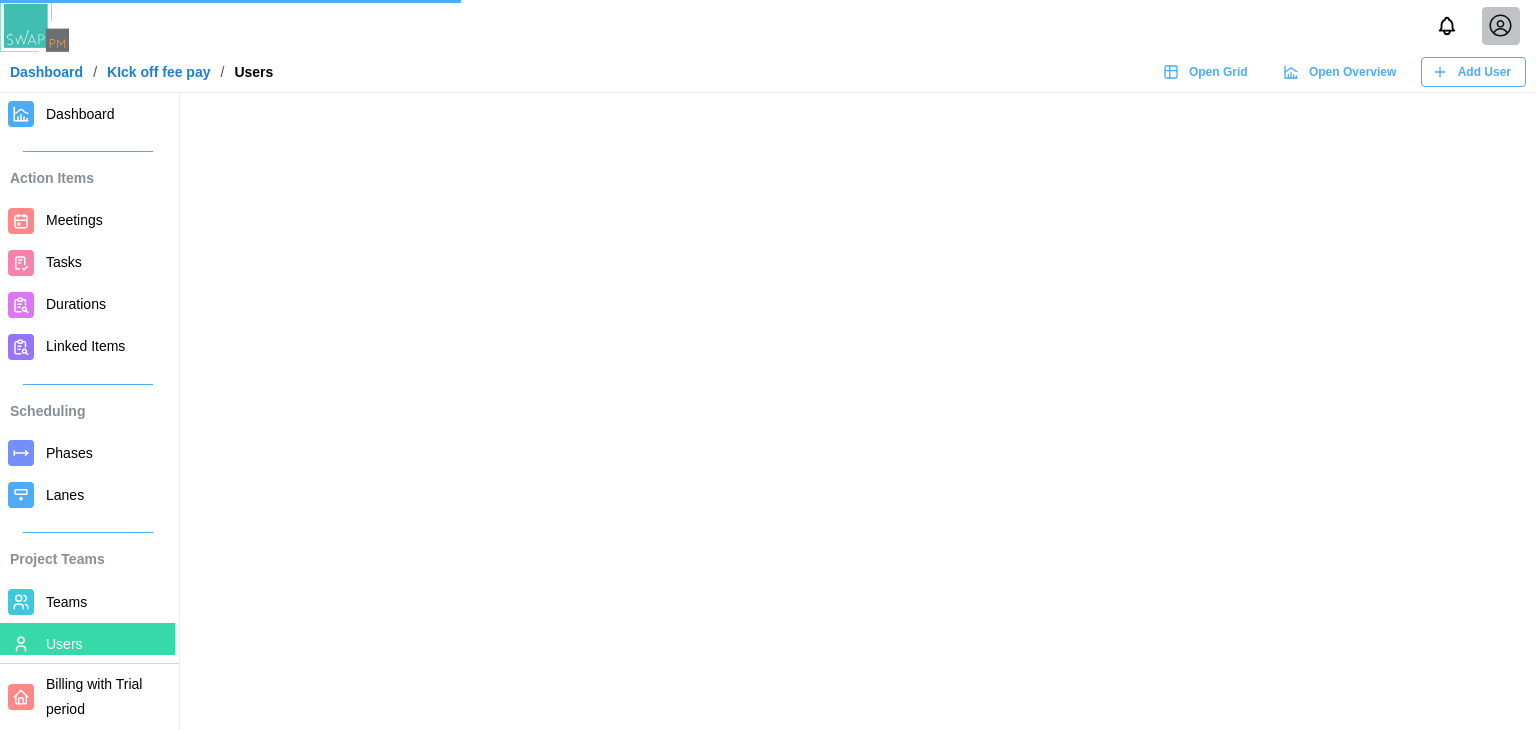 click on "Add User" at bounding box center (1484, 72) 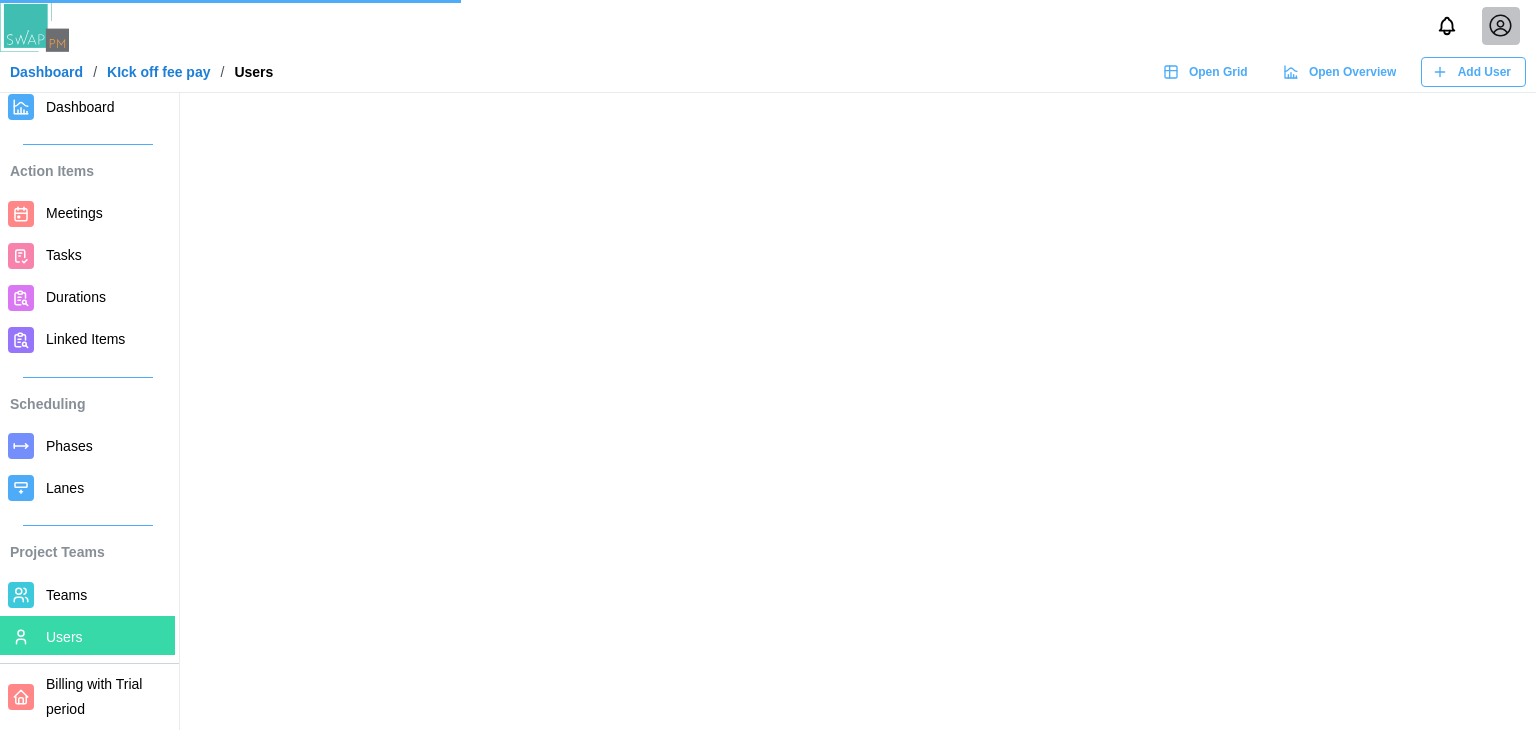 scroll, scrollTop: 0, scrollLeft: 0, axis: both 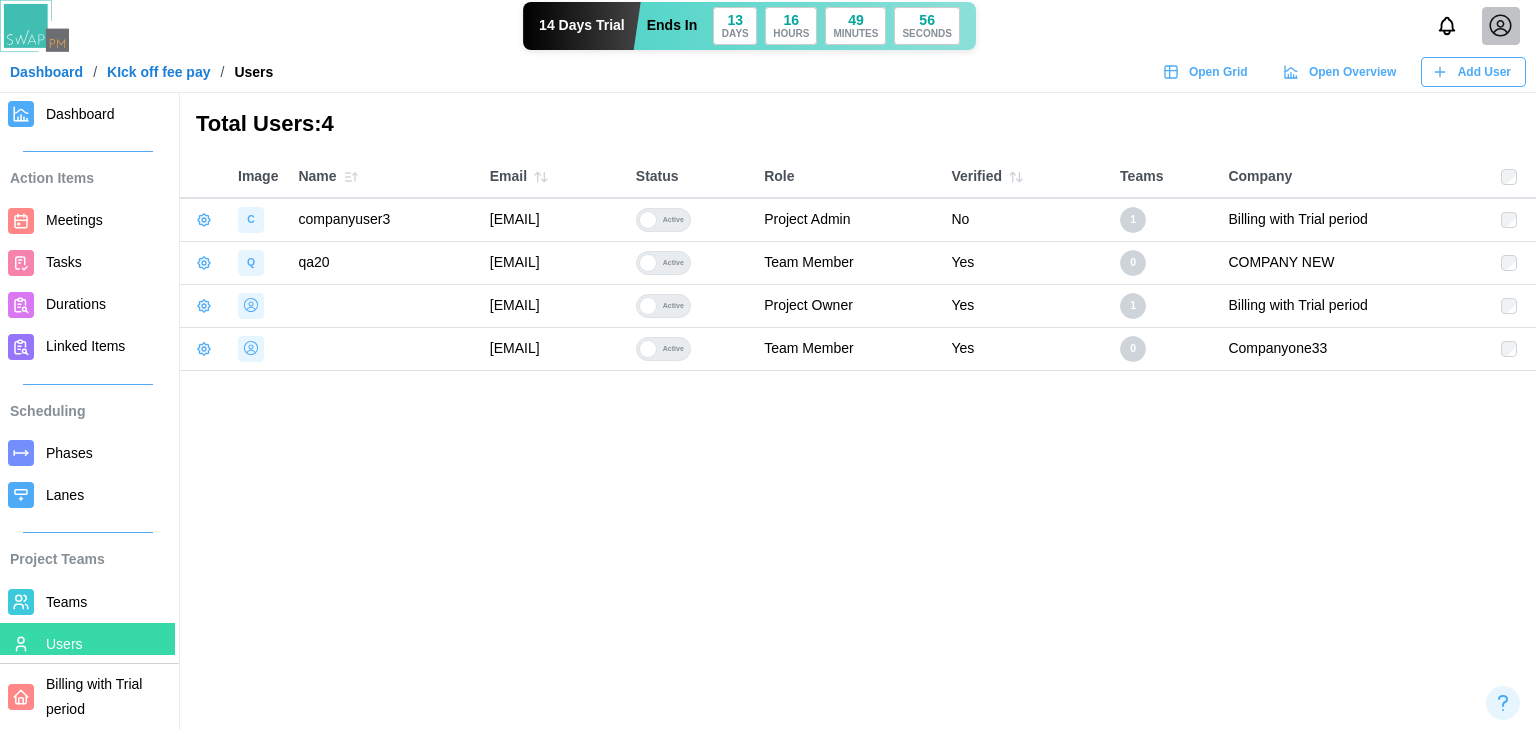 click on "Add User" at bounding box center (1484, 72) 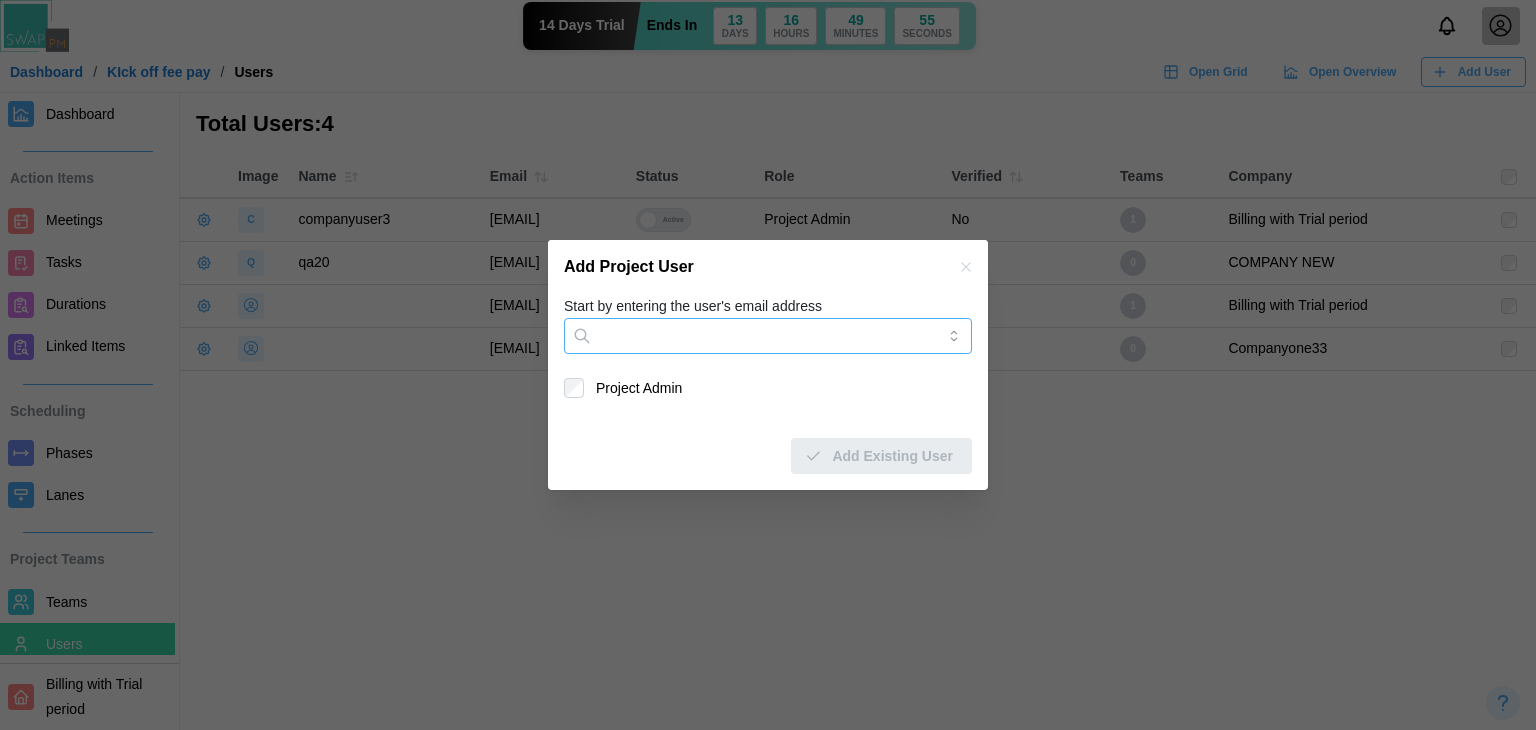 click on "Start by entering the user's email address" at bounding box center (768, 336) 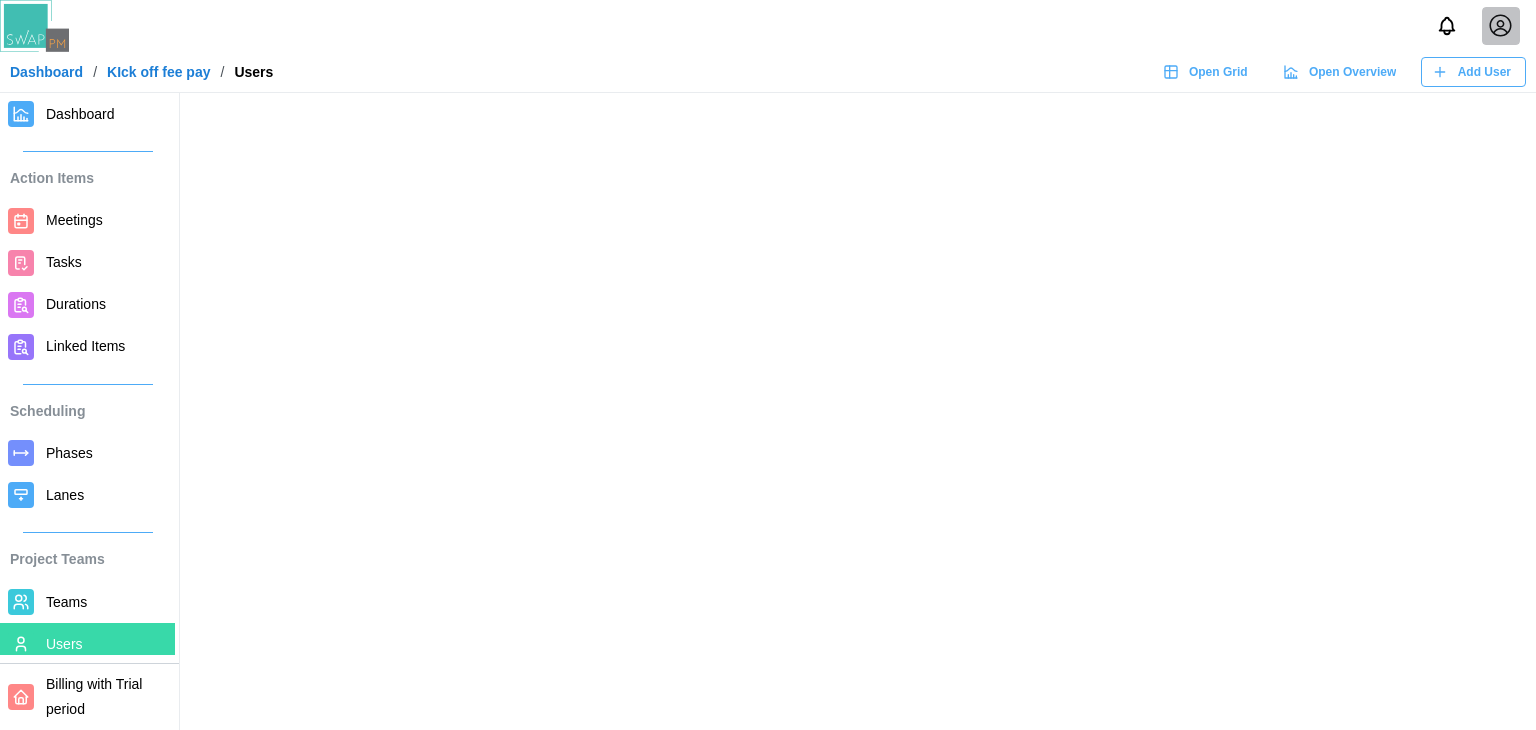 scroll, scrollTop: 0, scrollLeft: 0, axis: both 